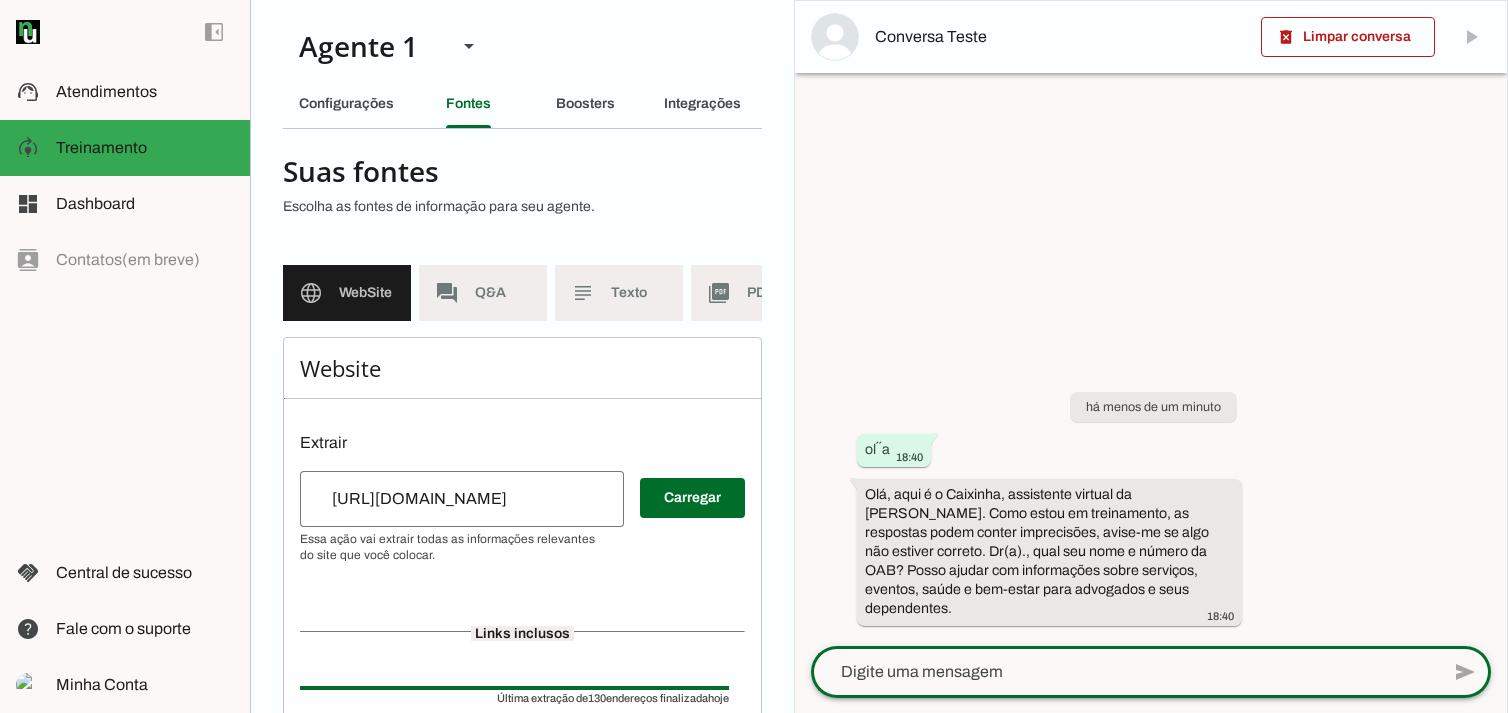 scroll, scrollTop: 0, scrollLeft: 0, axis: both 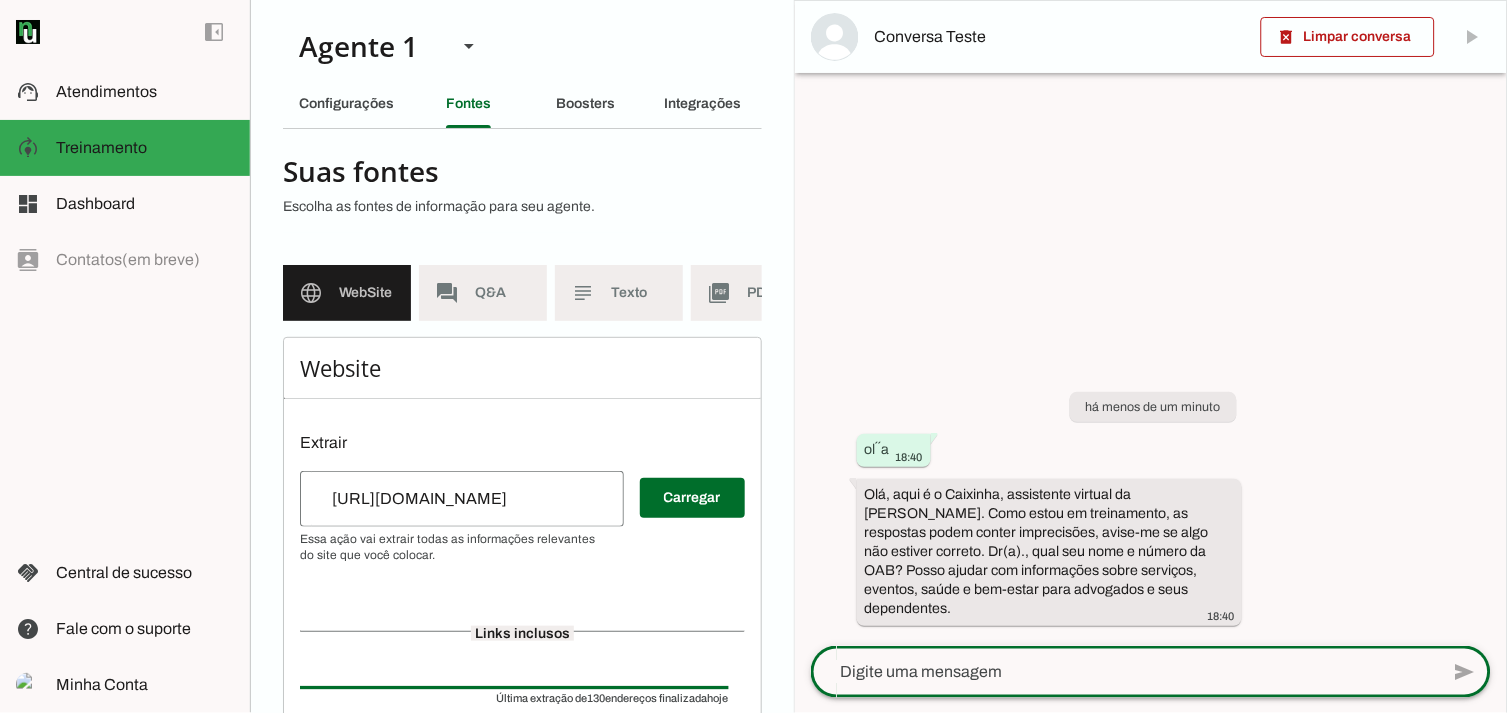 click 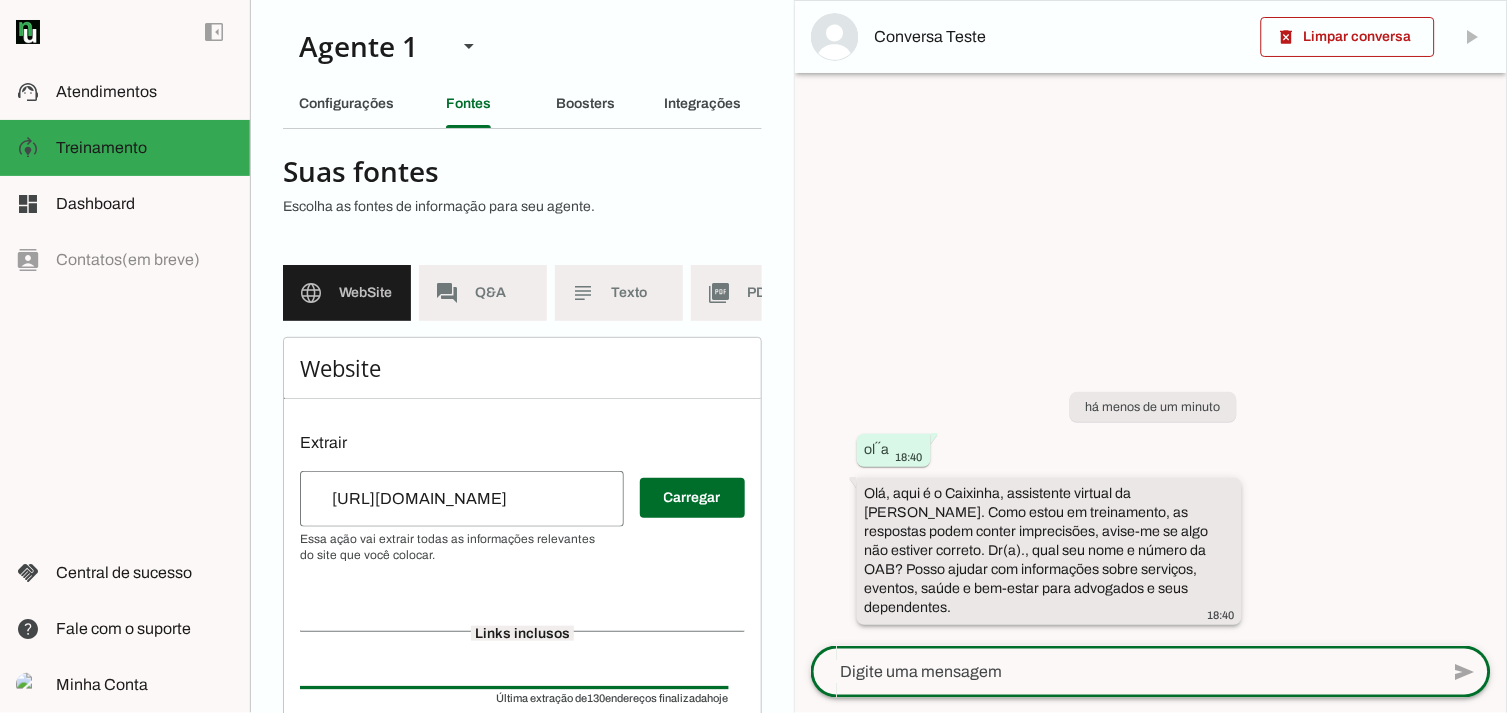 click on "Olá, aqui é o Caixinha, assistente virtual da [PERSON_NAME]. Como estou em treinamento, as respostas podem conter imprecisões, avise-me se algo não estiver correto. Dr(a)., qual seu nome e número da OAB? Posso ajudar com informações sobre serviços, eventos, saúde e bem-estar para advogados e seus dependentes." 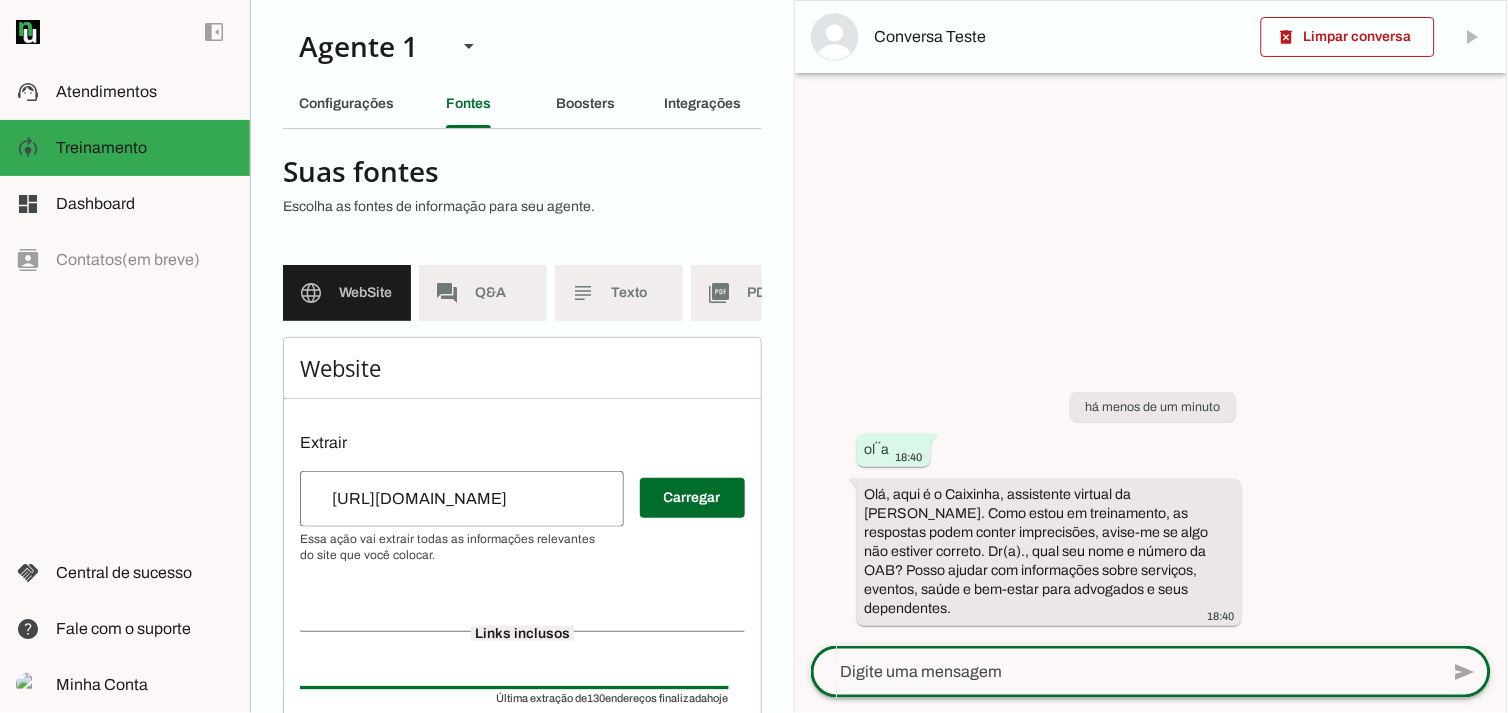 click 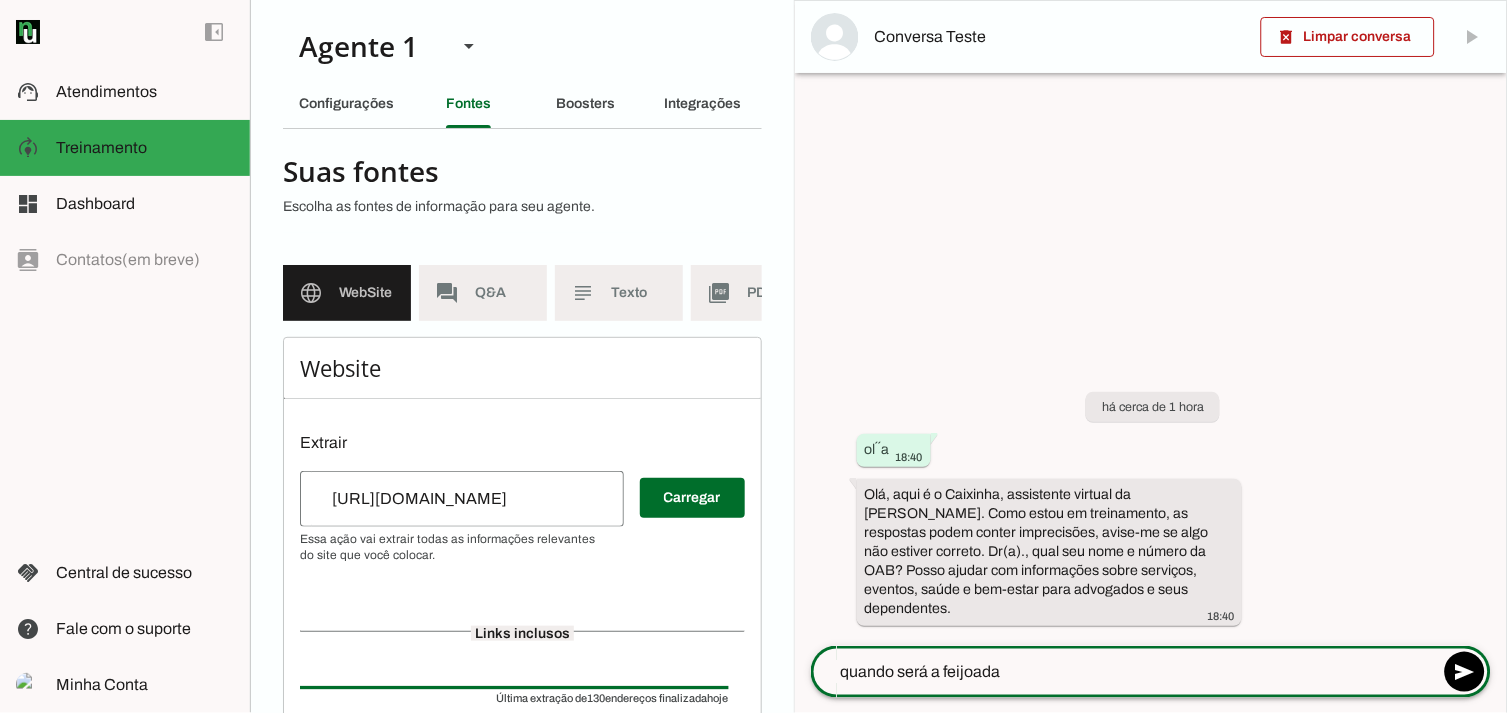 type on "quando será a feijoada?" 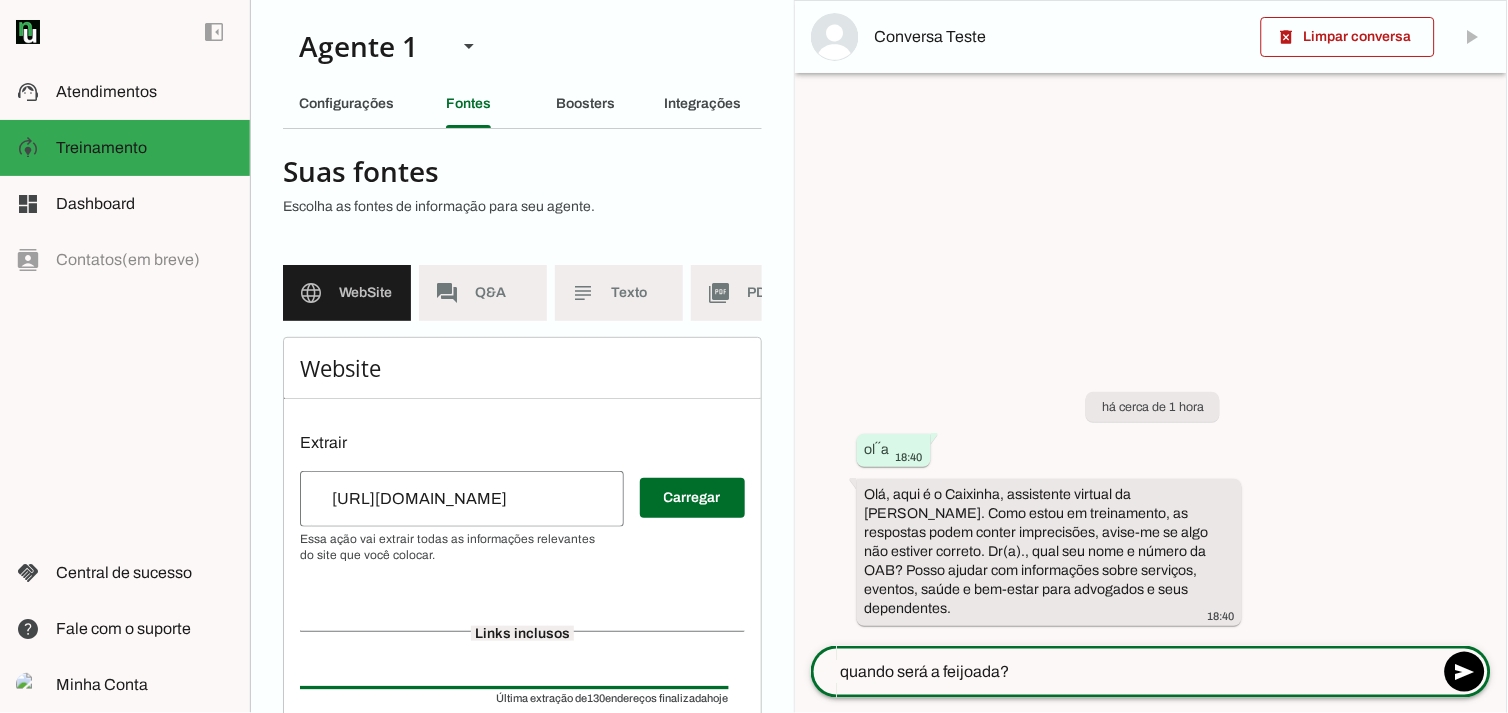 type 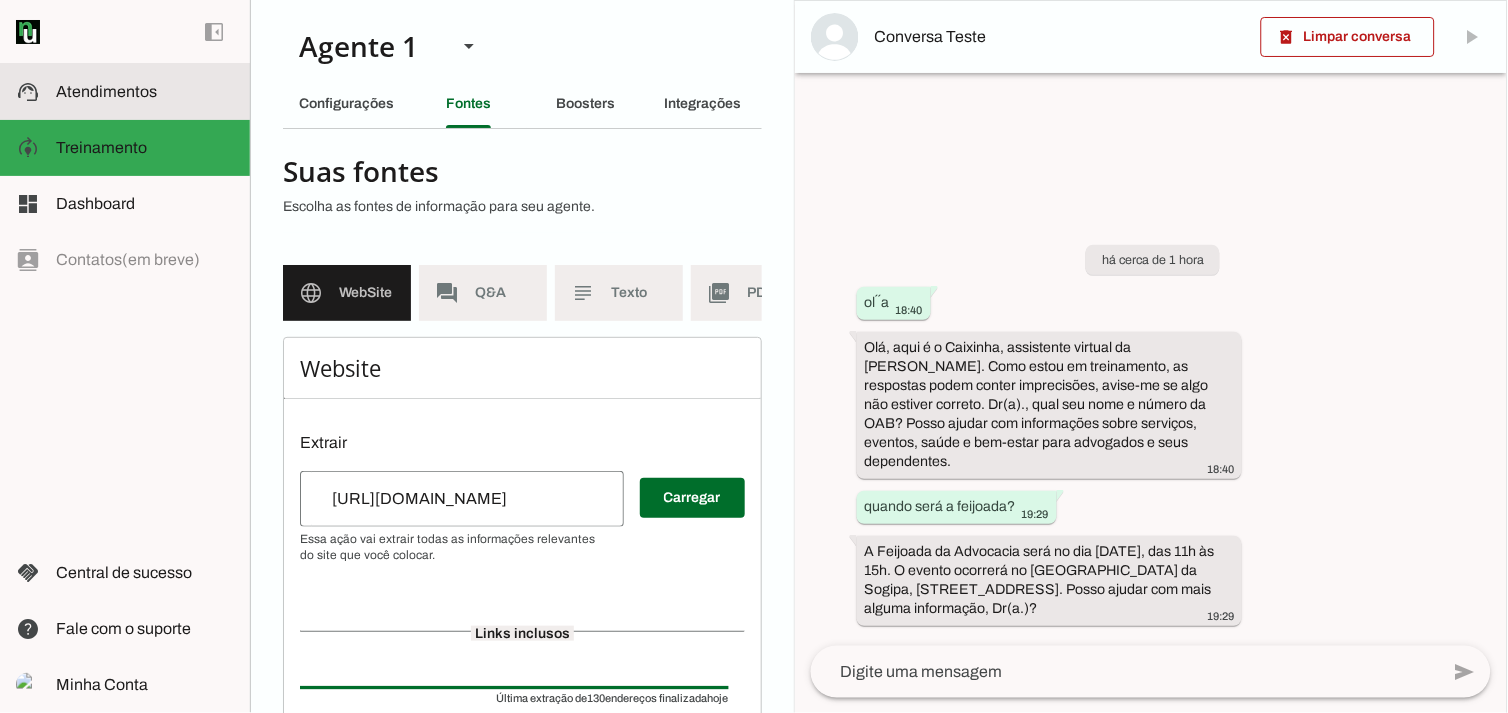 click at bounding box center (145, 92) 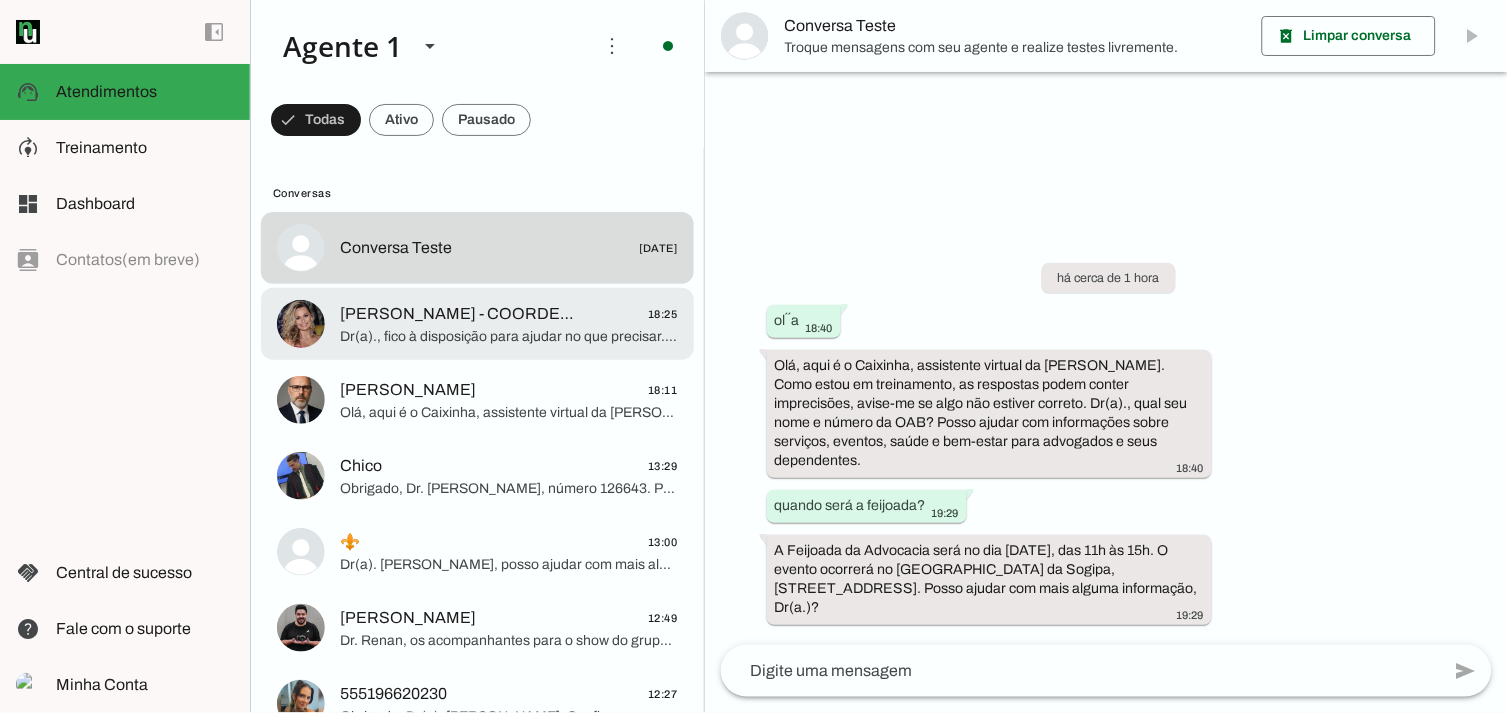 click on "Dr(a)., fico à disposição para ajudar no que precisar.
Por favor, qual seu nome e número da OAB para melhor atendimento?" 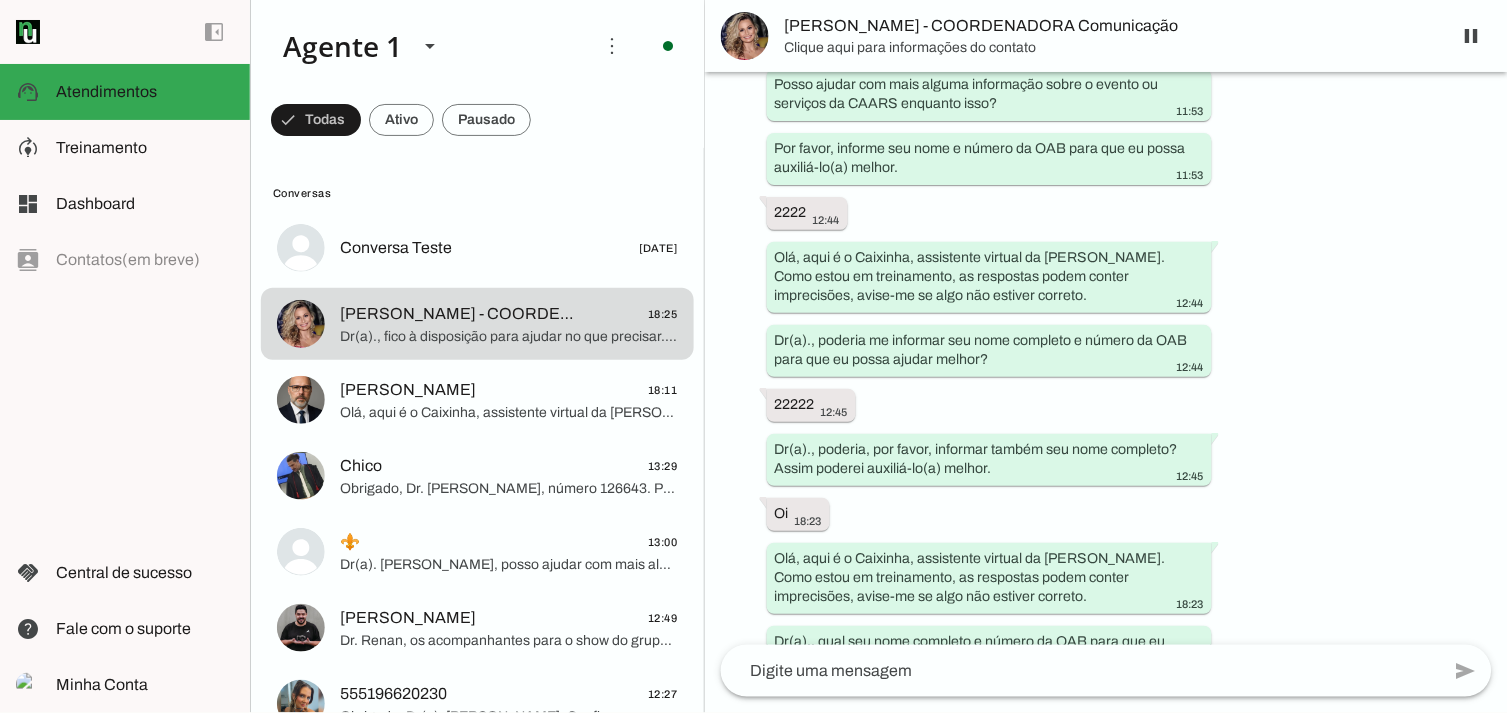 scroll, scrollTop: 11924, scrollLeft: 0, axis: vertical 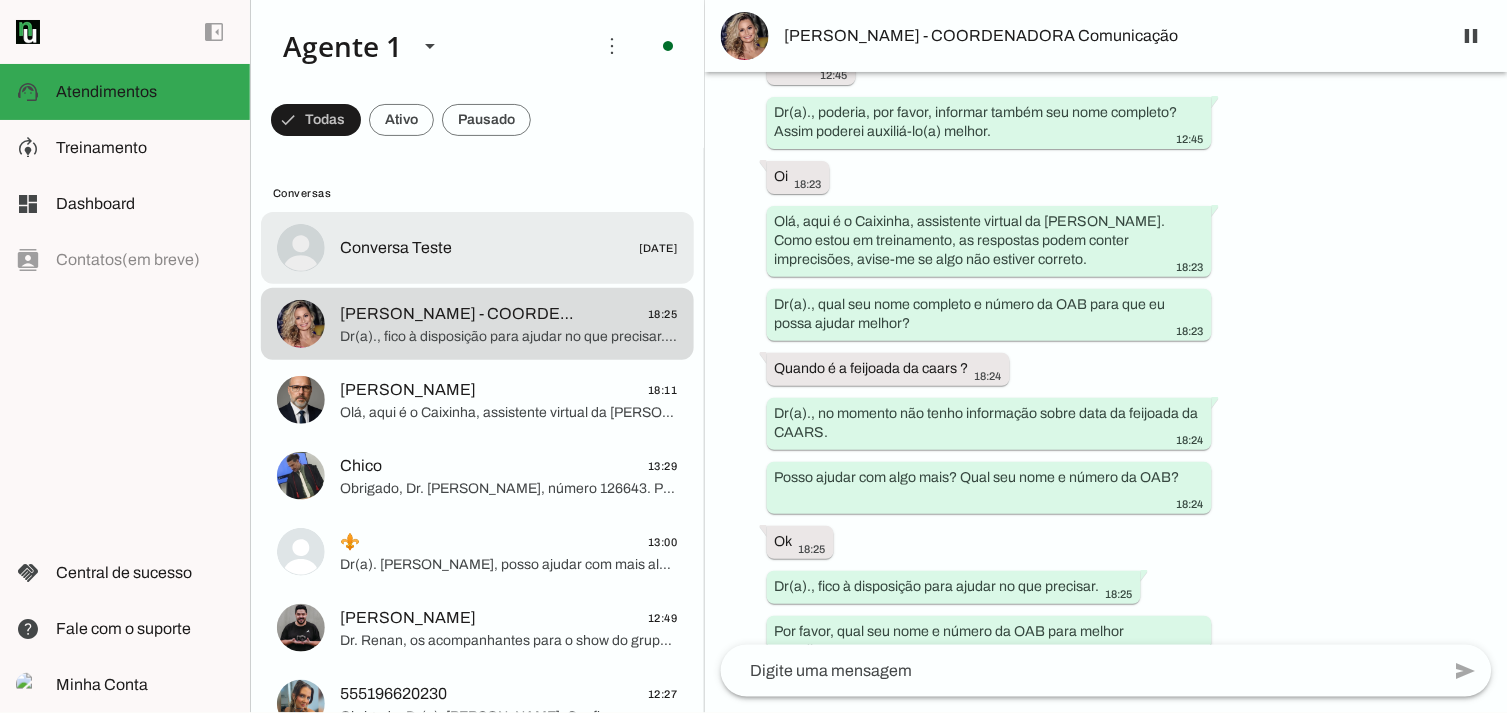 click on "Conversa Teste" 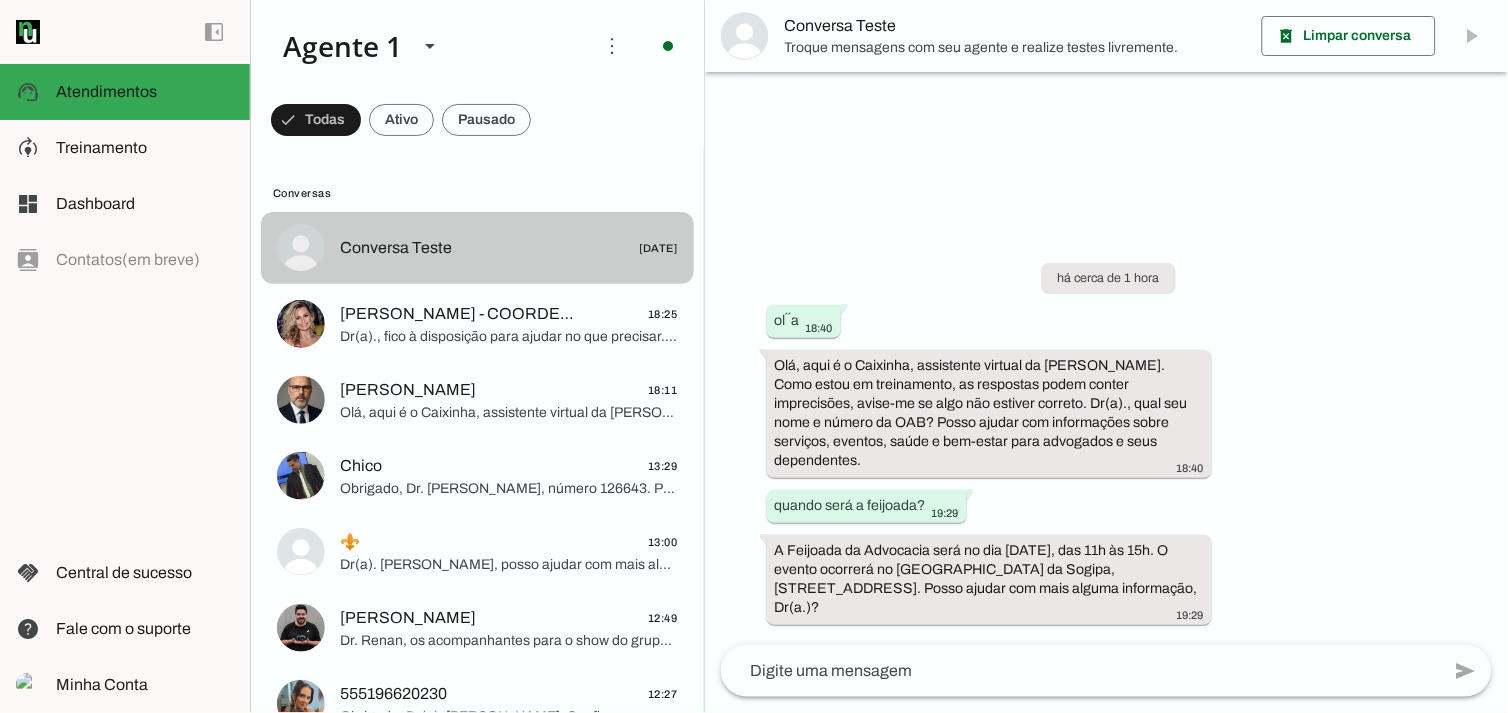 scroll, scrollTop: 0, scrollLeft: 0, axis: both 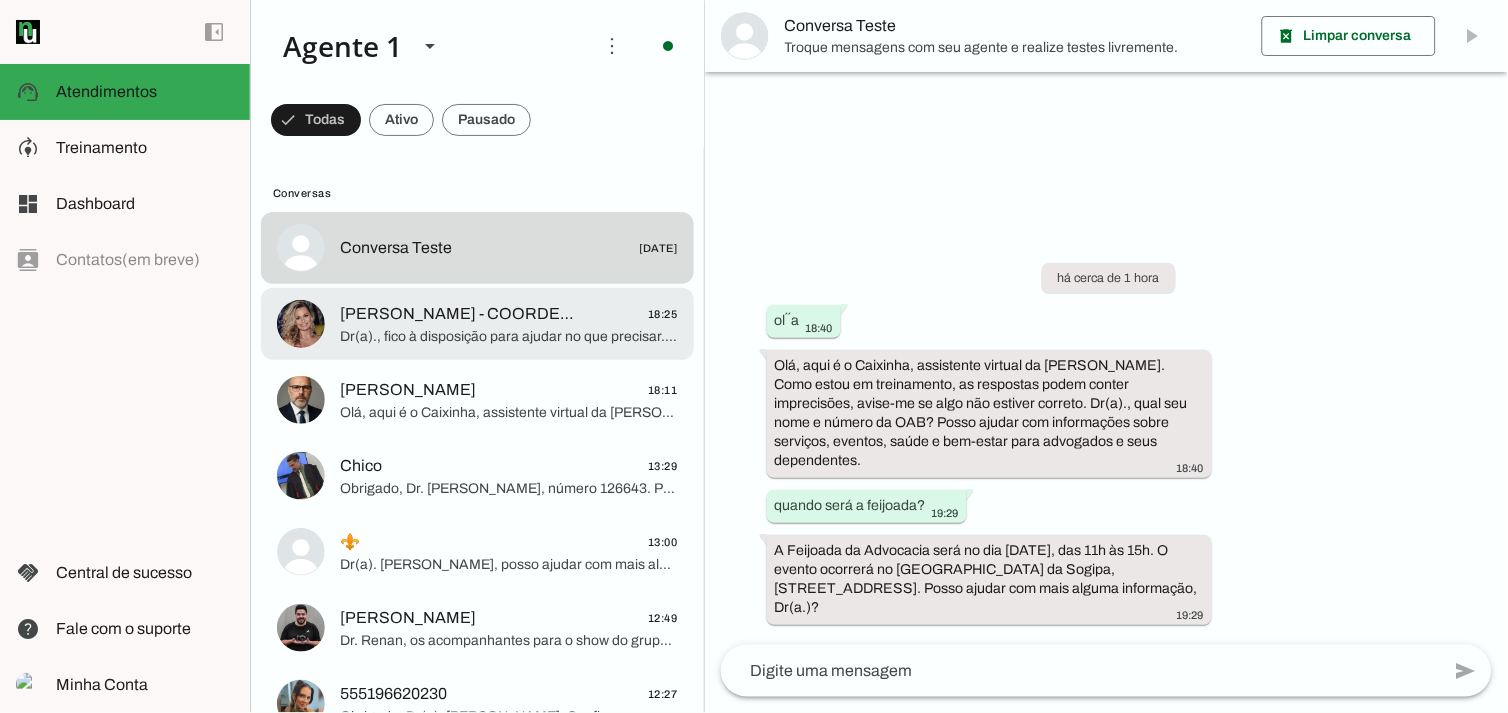 click on "[PERSON_NAME] - COORDENADORA Comunicação
18:25
Dr(a)., fico à disposição para ajudar no que precisar.
Por favor, qual seu nome e número da OAB para melhor atendimento?" at bounding box center (477, 248) 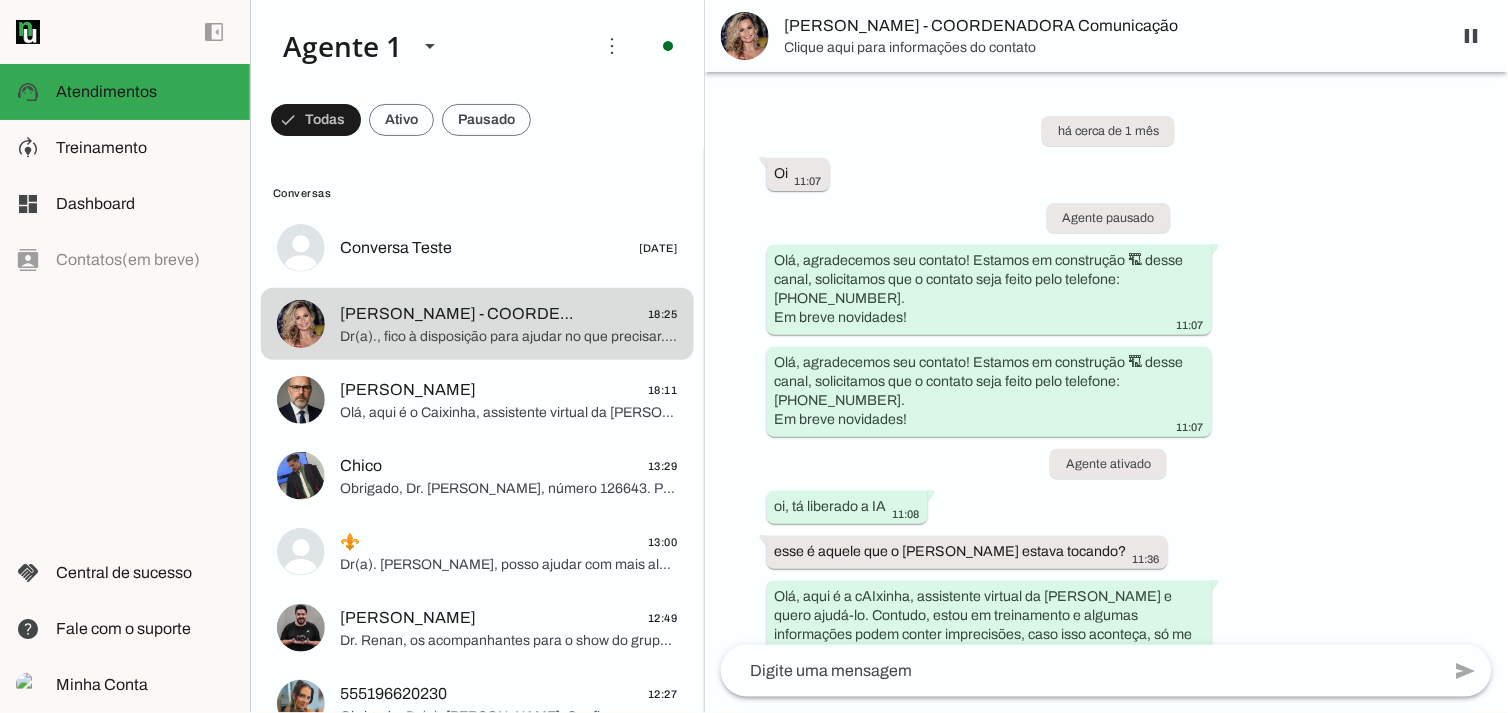 scroll, scrollTop: 11924, scrollLeft: 0, axis: vertical 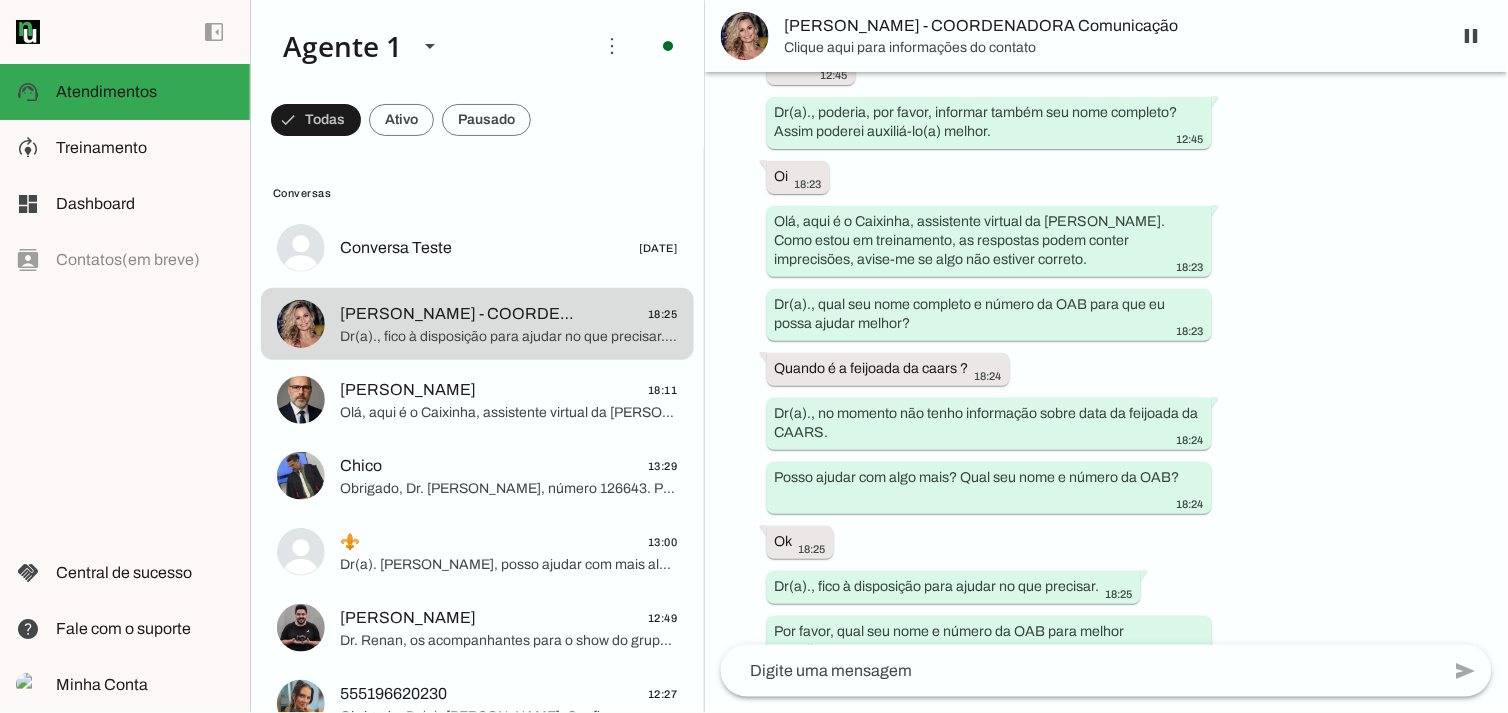 click 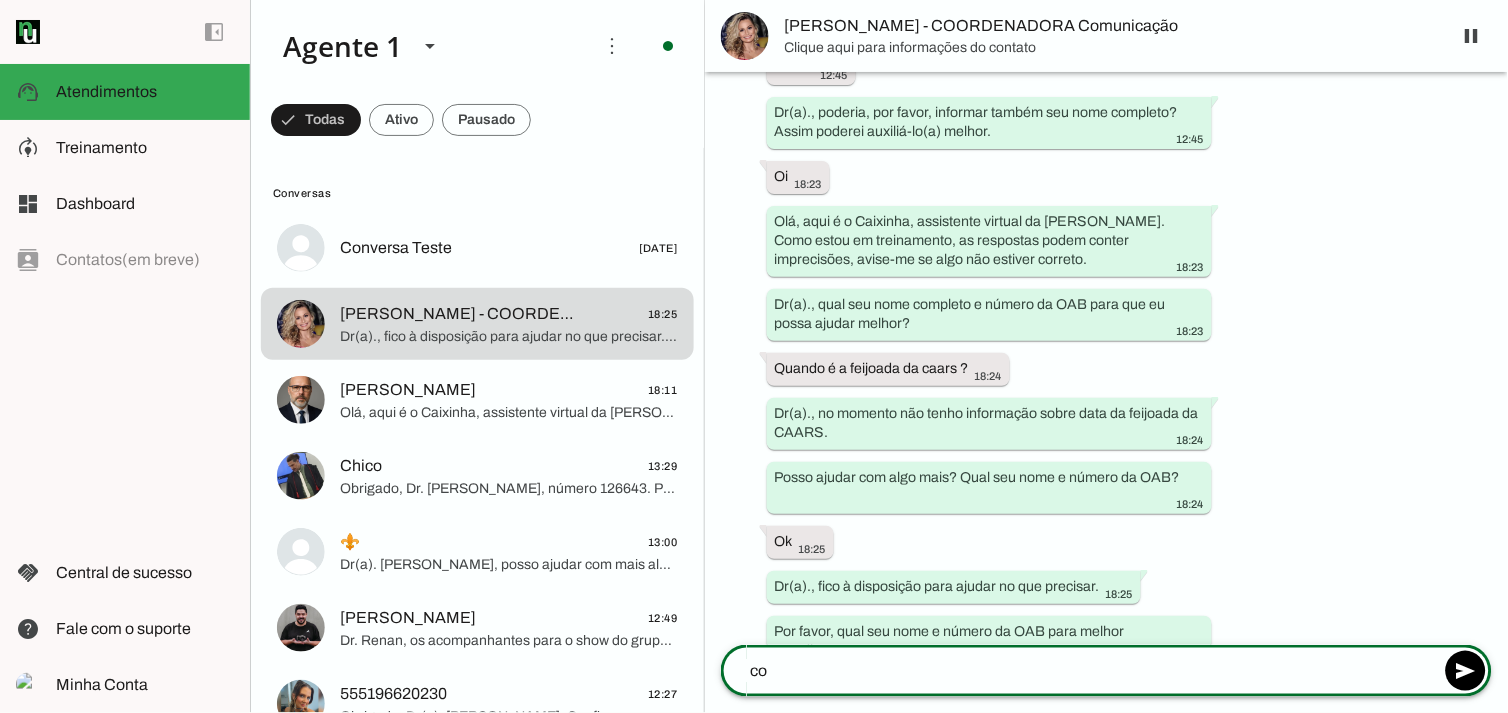 click on "co" 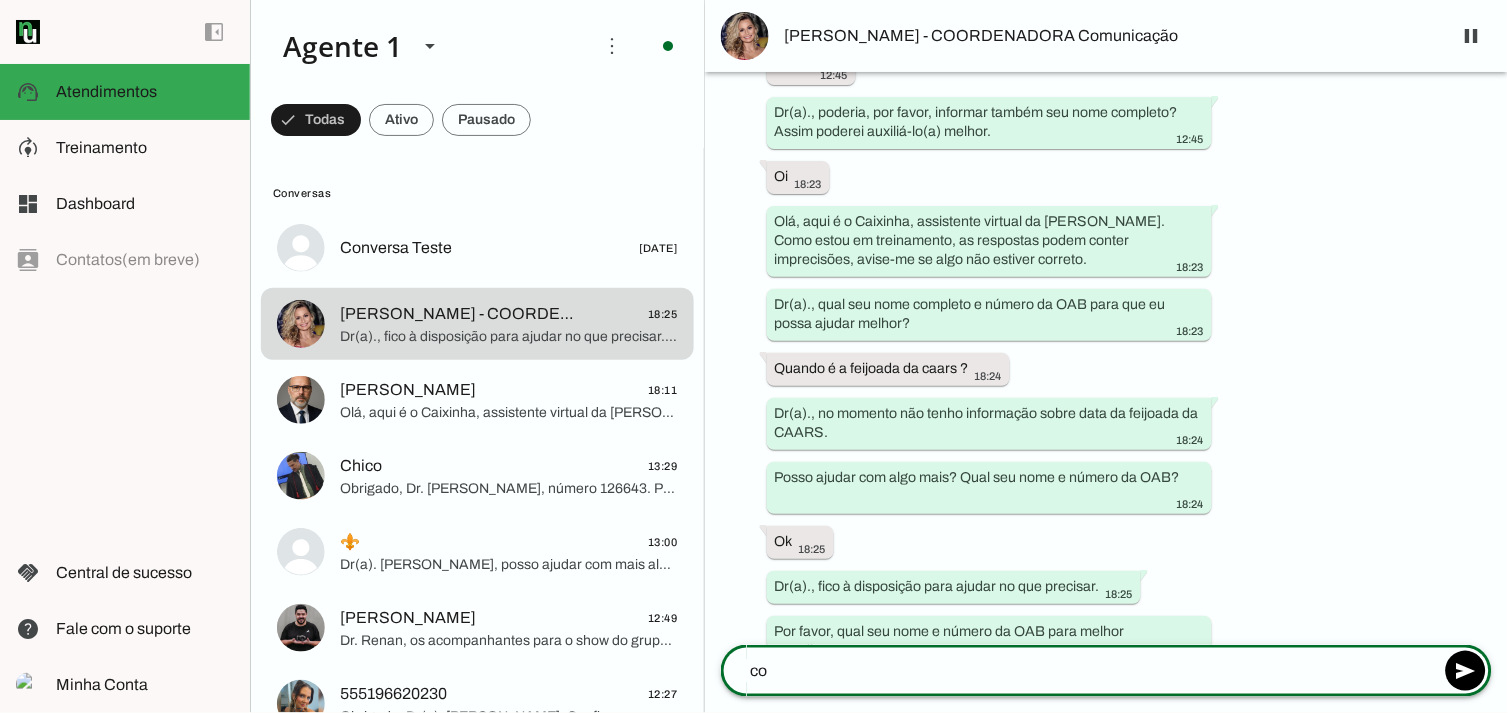 click on "**" 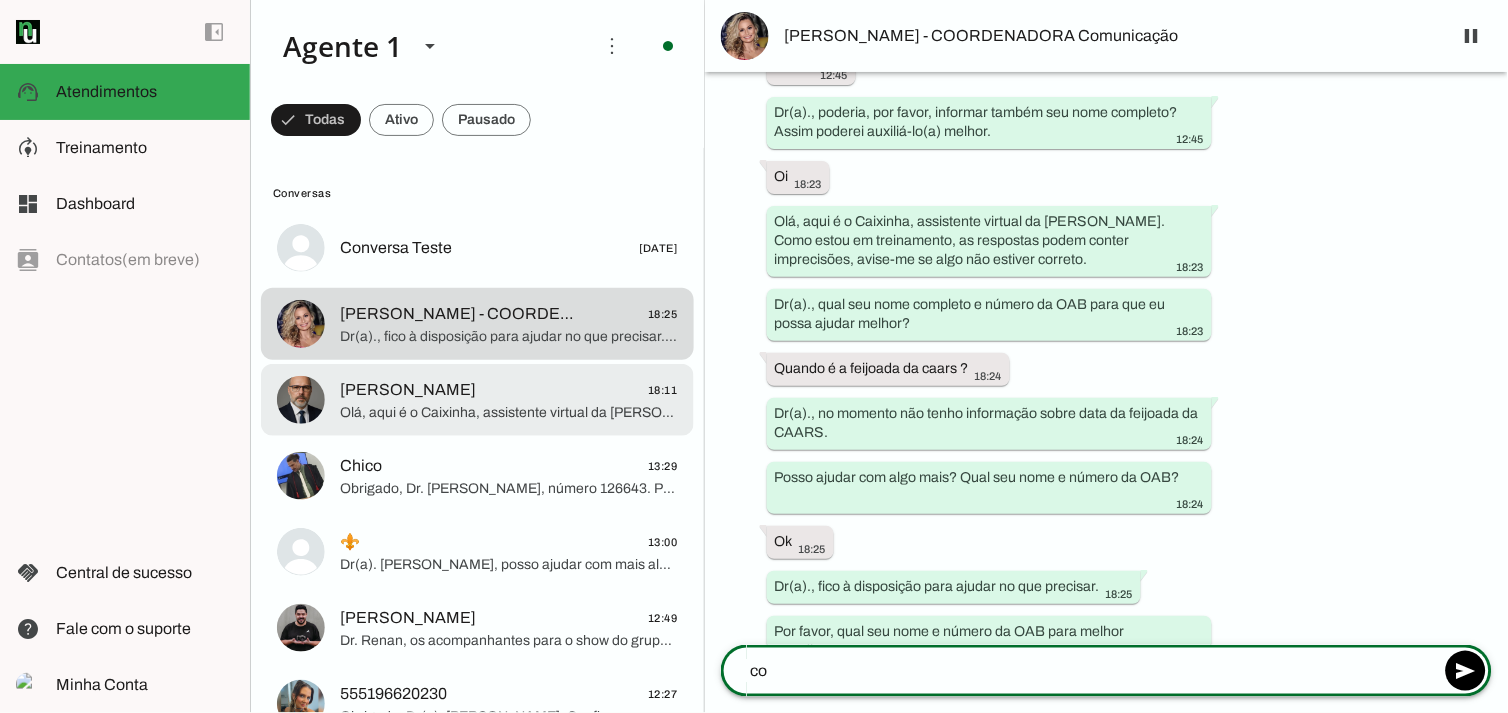 type on "co" 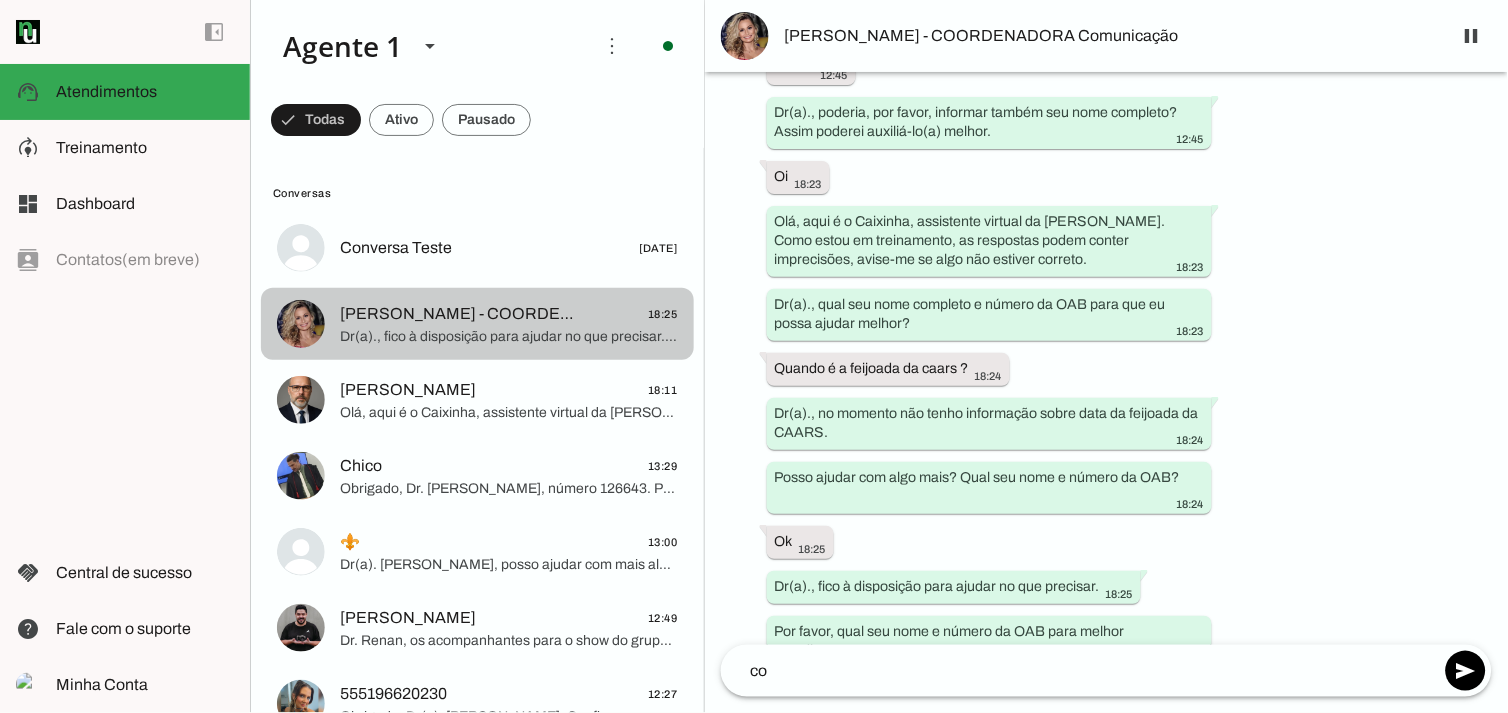 click on "Dr(a)., fico à disposição para ajudar no que precisar.
Por favor, qual seu nome e número da OAB para melhor atendimento?" 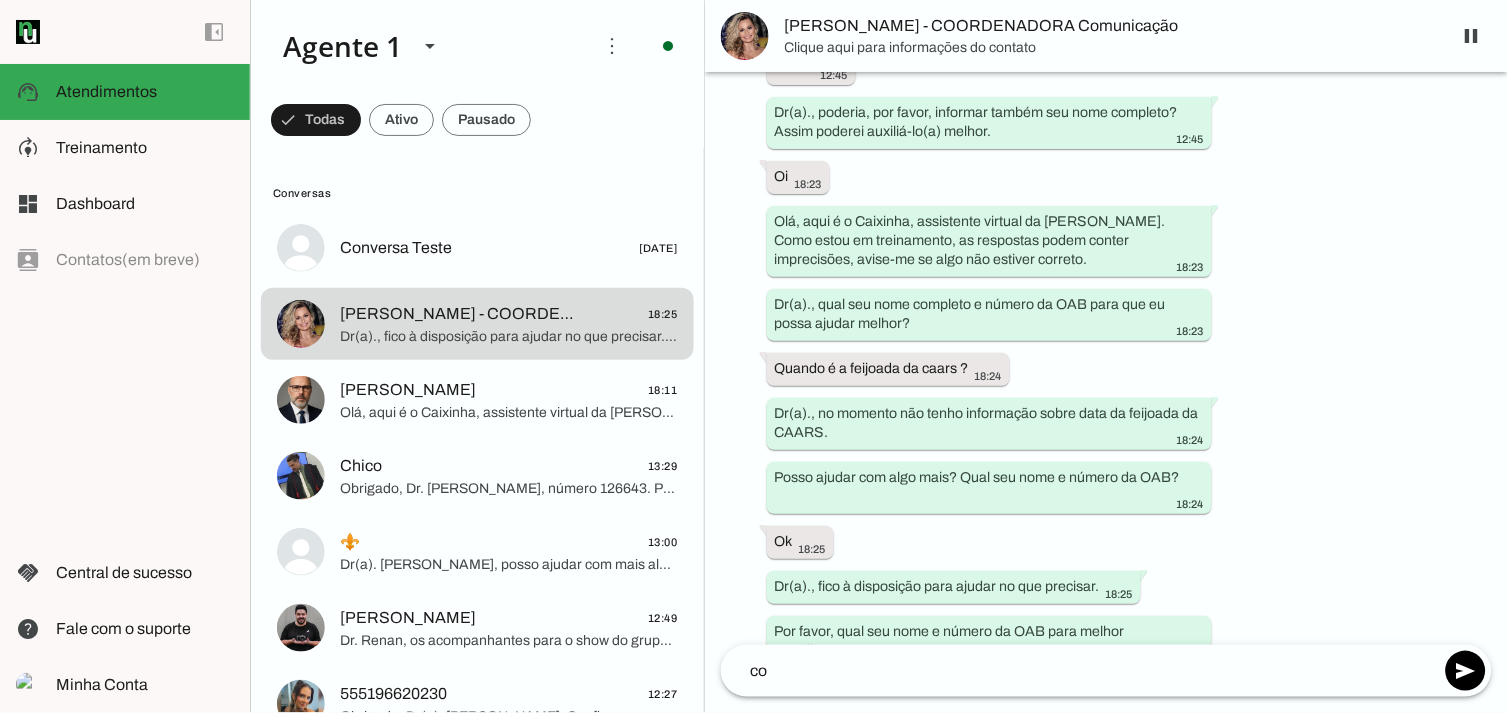 click on "co" 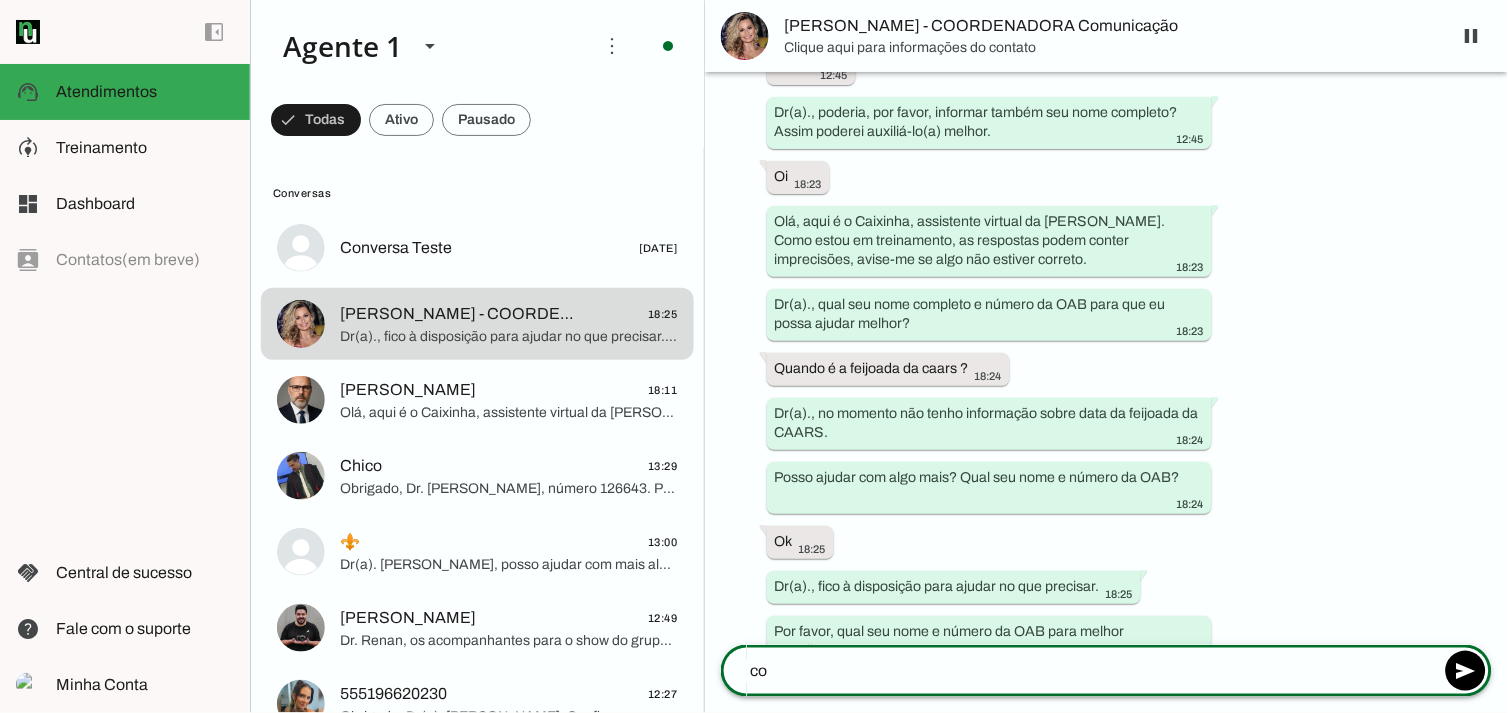 type on "c" 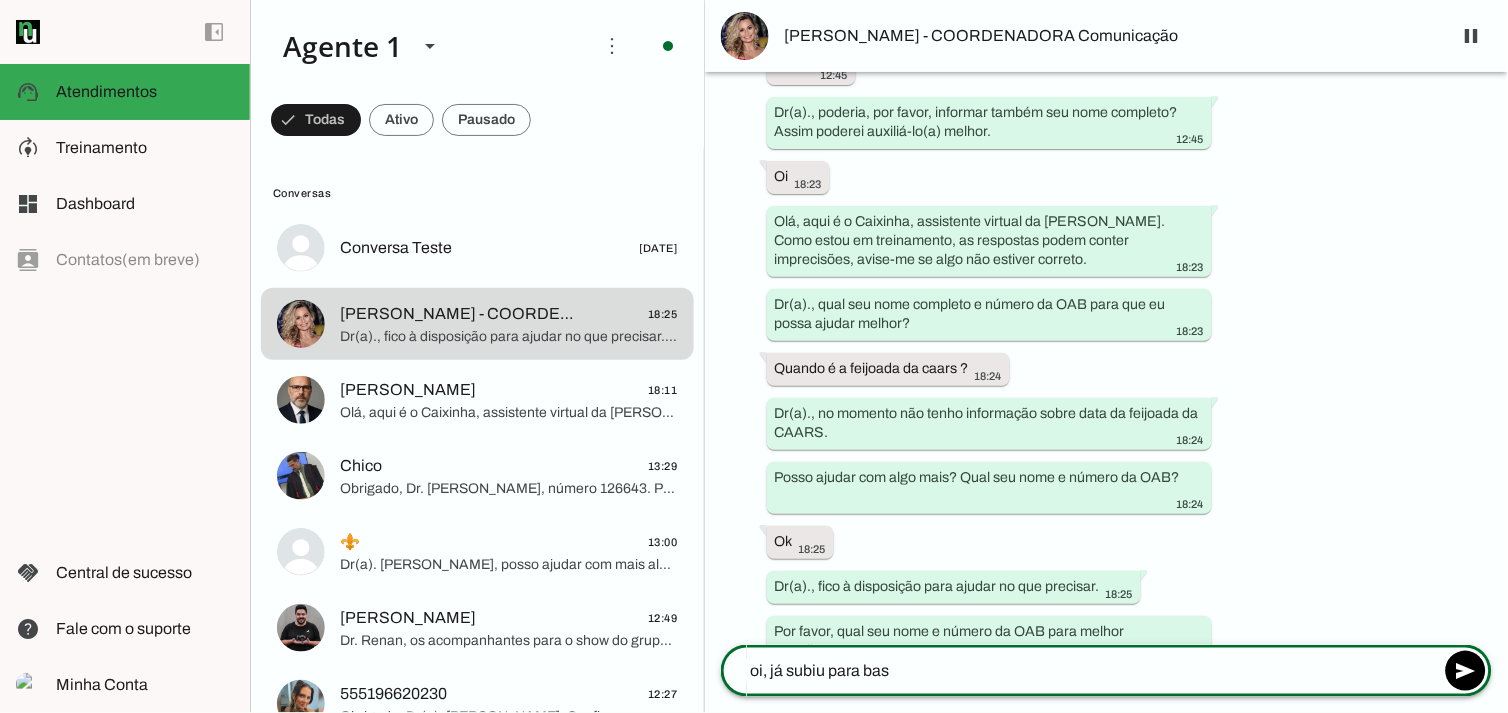 type on "oi, já subiu para base" 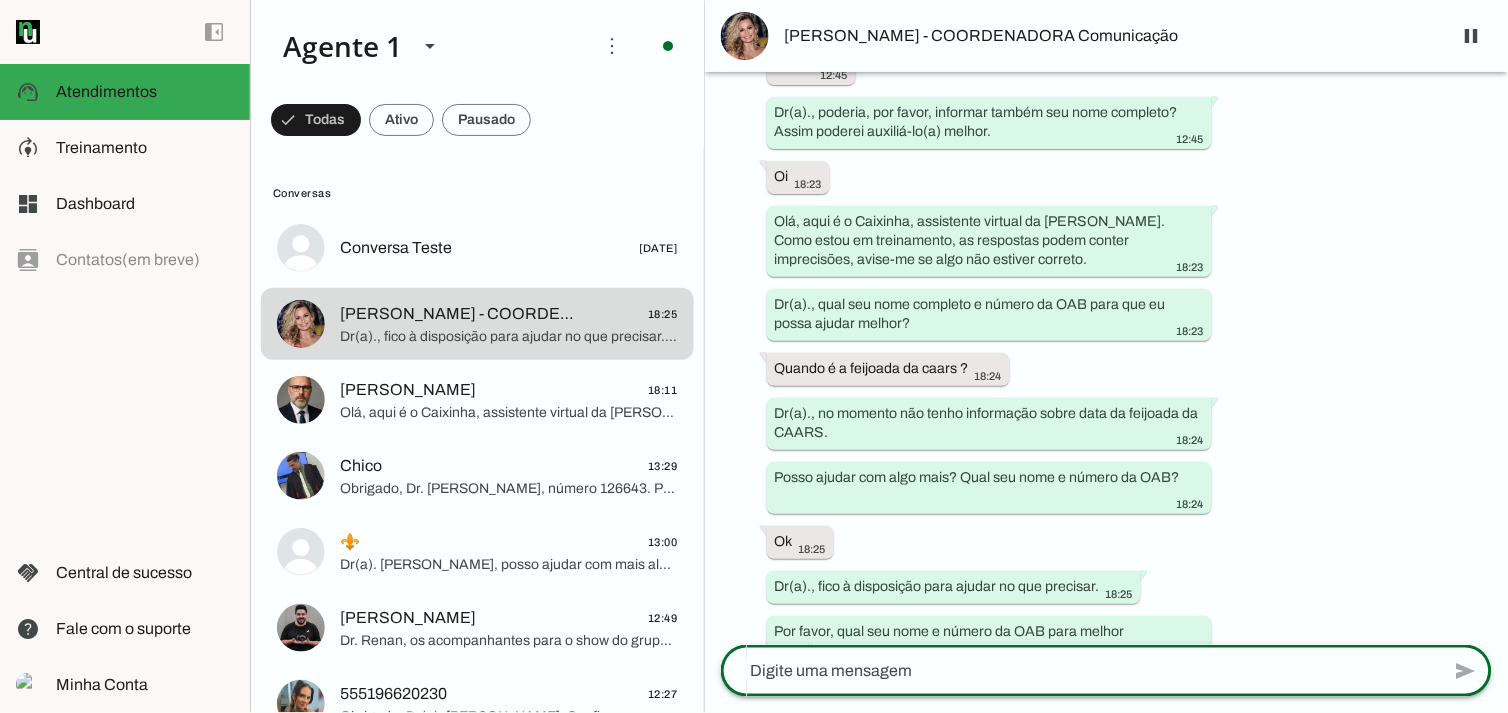 scroll, scrollTop: 11968, scrollLeft: 0, axis: vertical 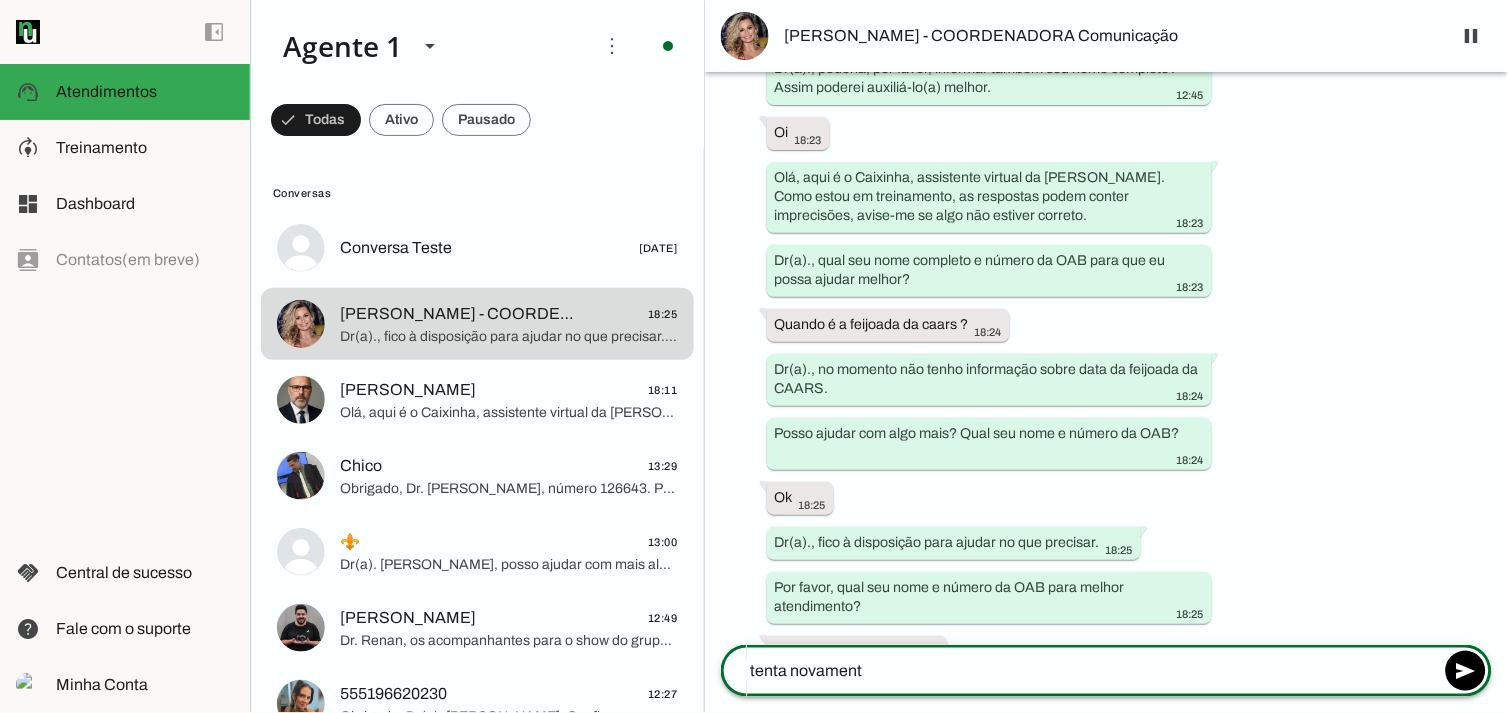 type on "tenta novamente" 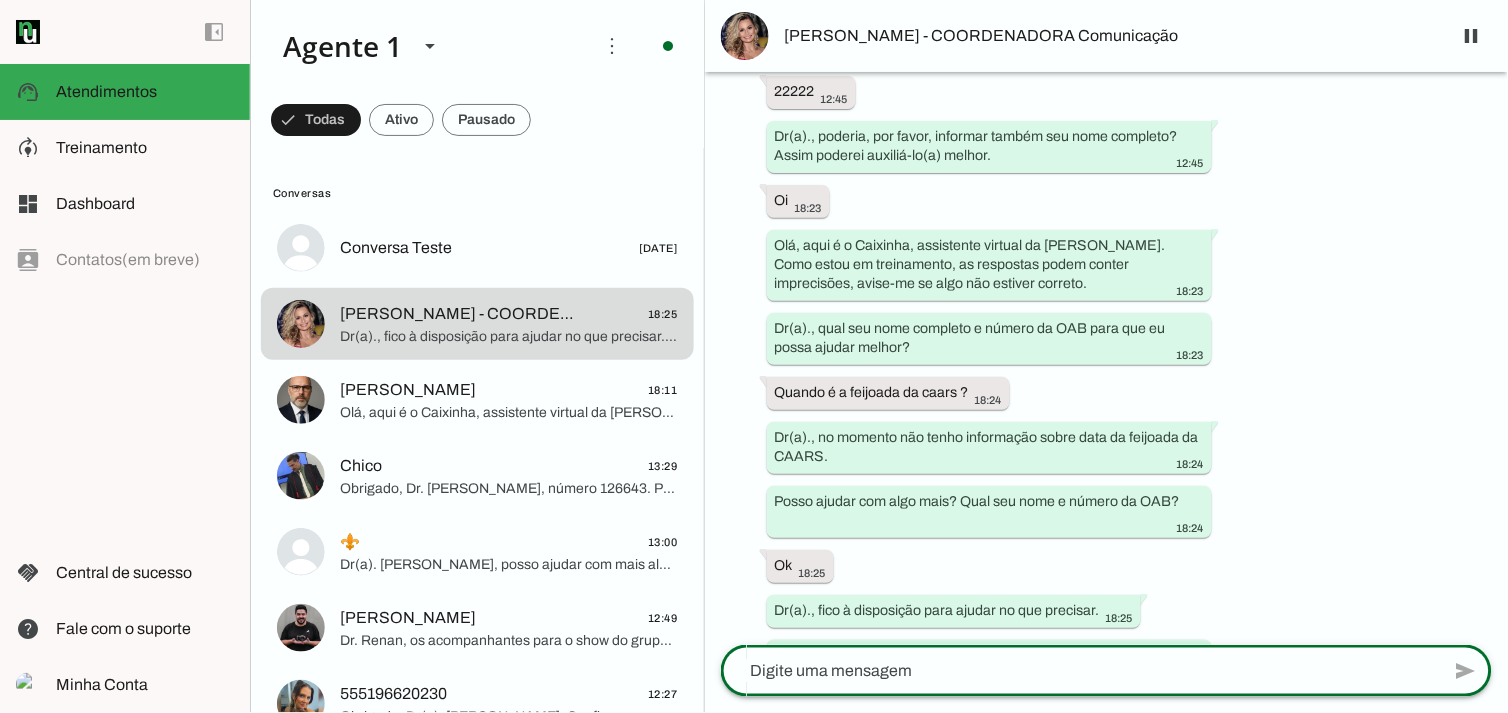 scroll, scrollTop: 12058, scrollLeft: 0, axis: vertical 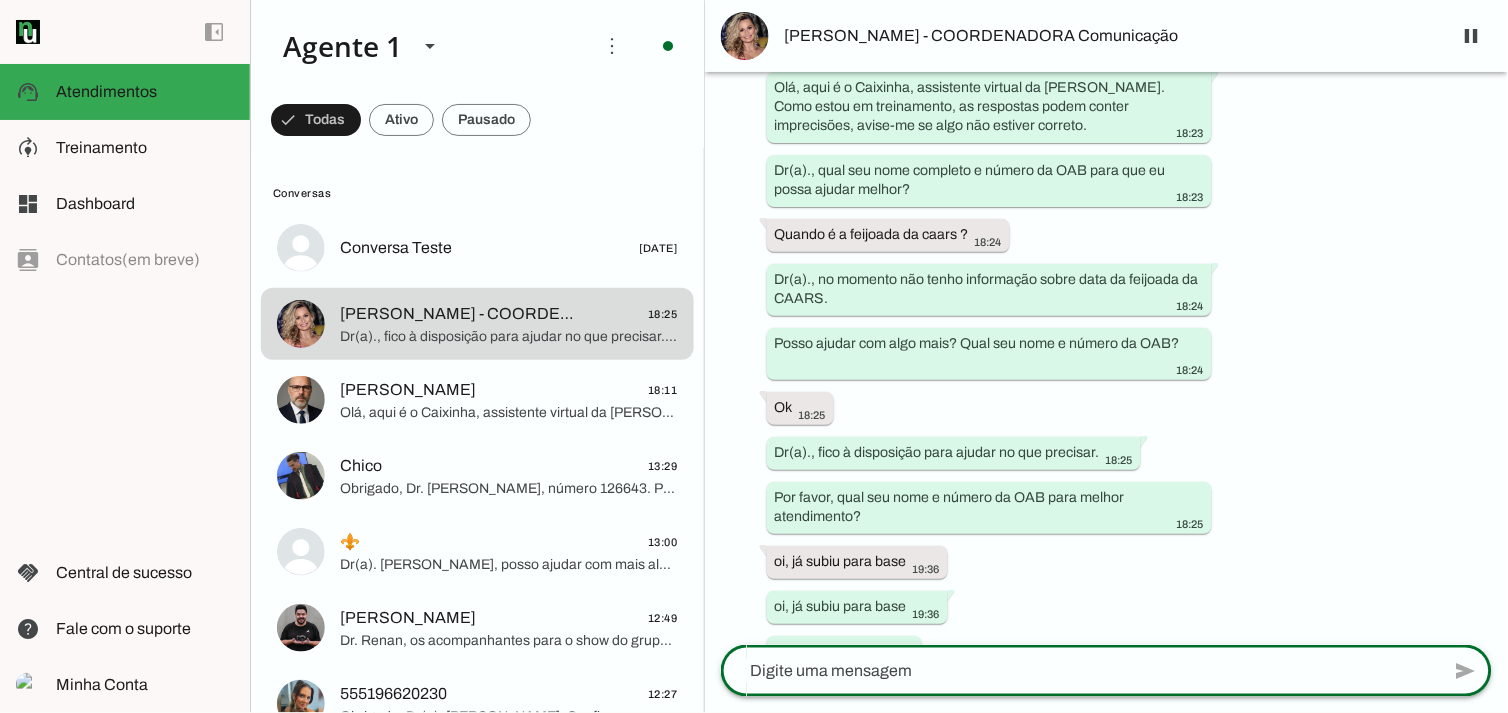 type 